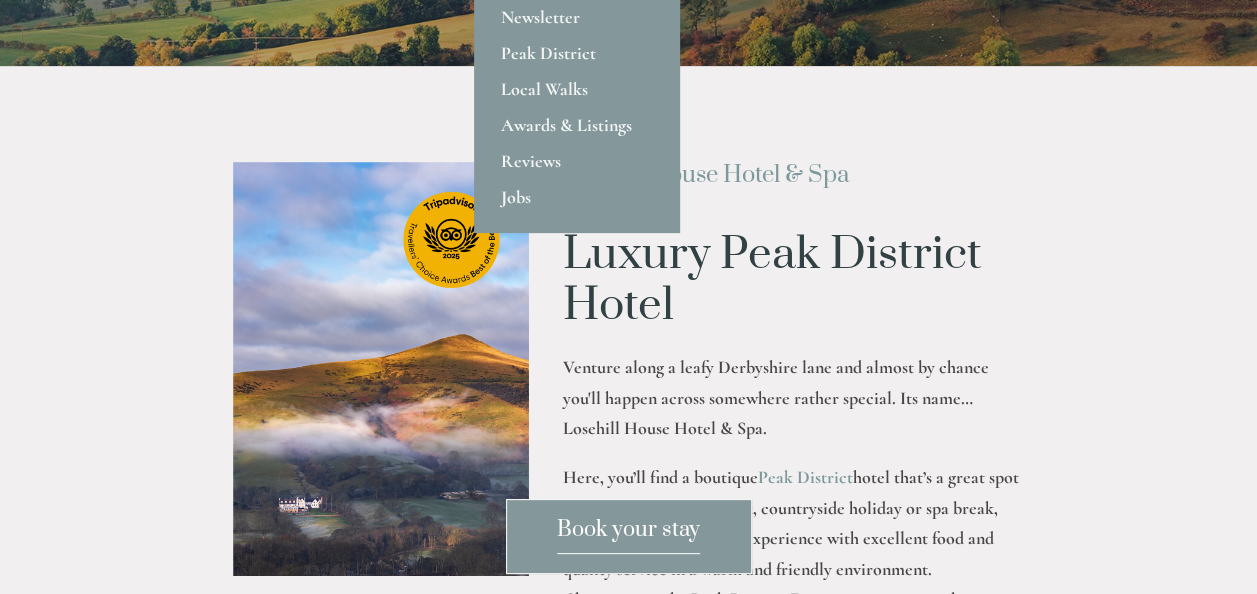 scroll, scrollTop: 120, scrollLeft: 0, axis: vertical 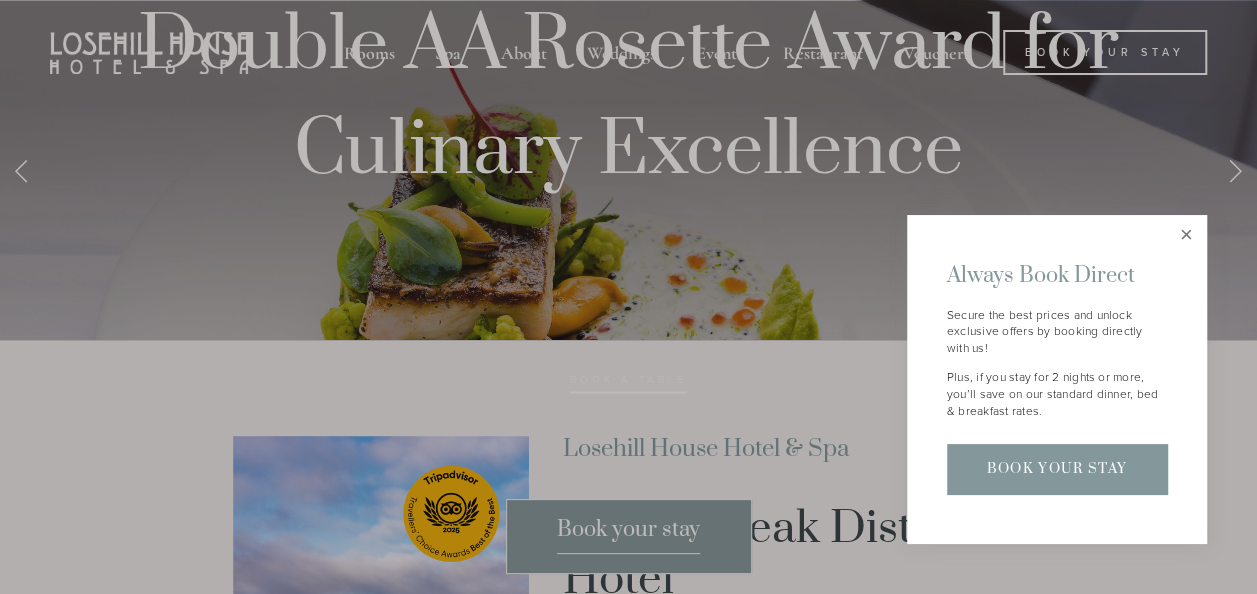 click at bounding box center [1186, 235] 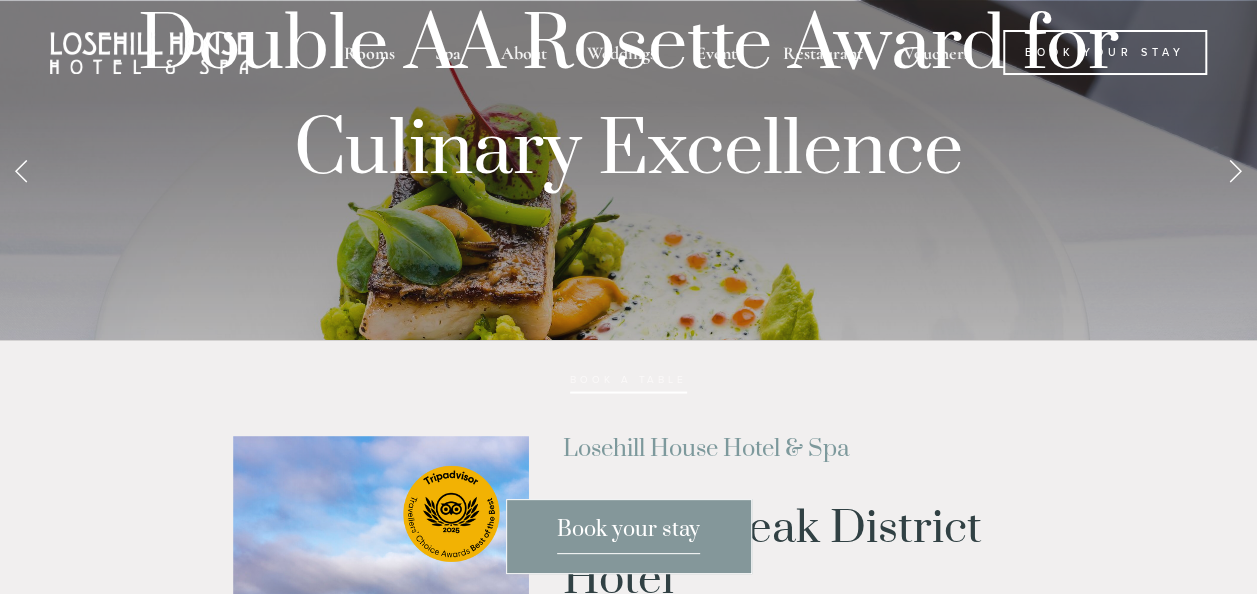click at bounding box center [1235, 170] 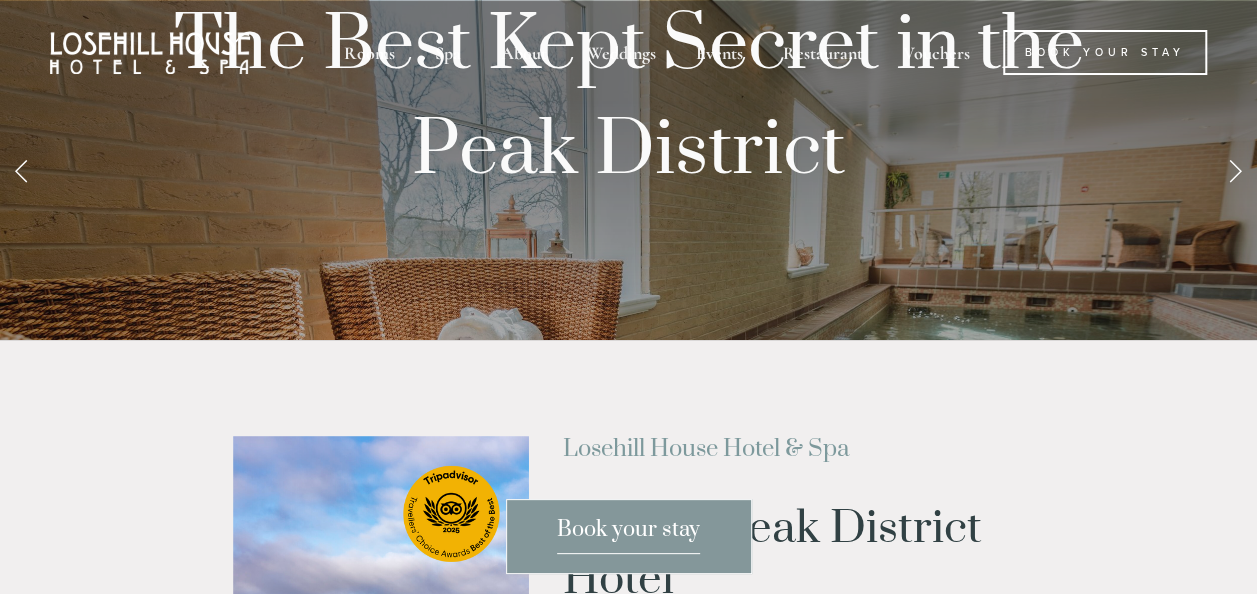 click at bounding box center (1235, 170) 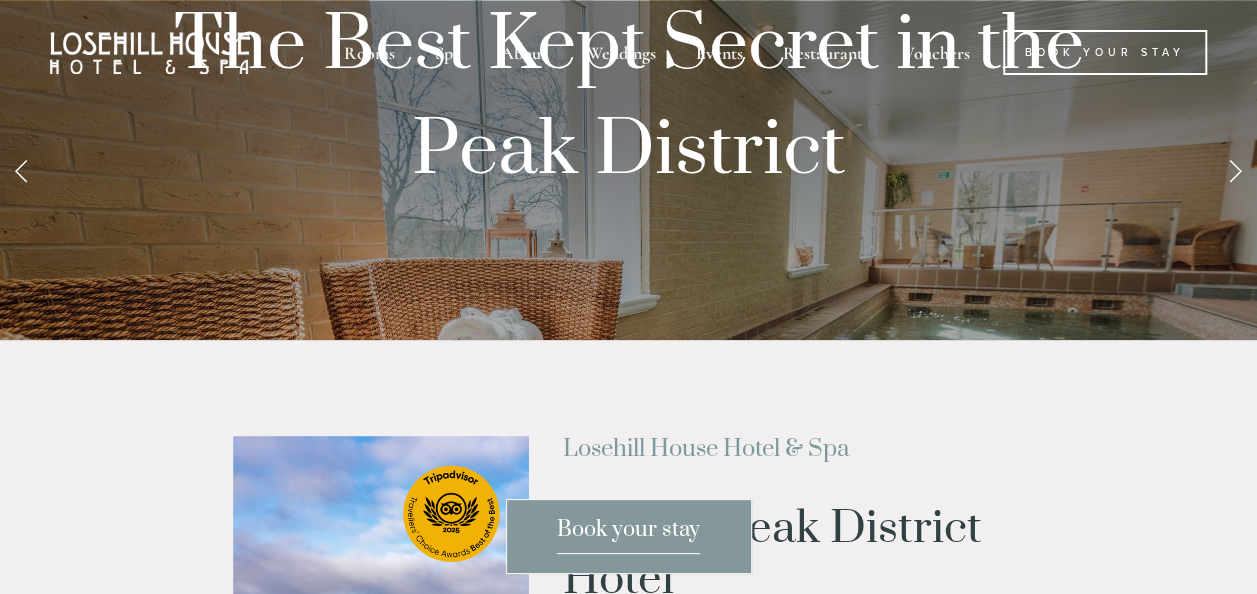 click at bounding box center (1235, 170) 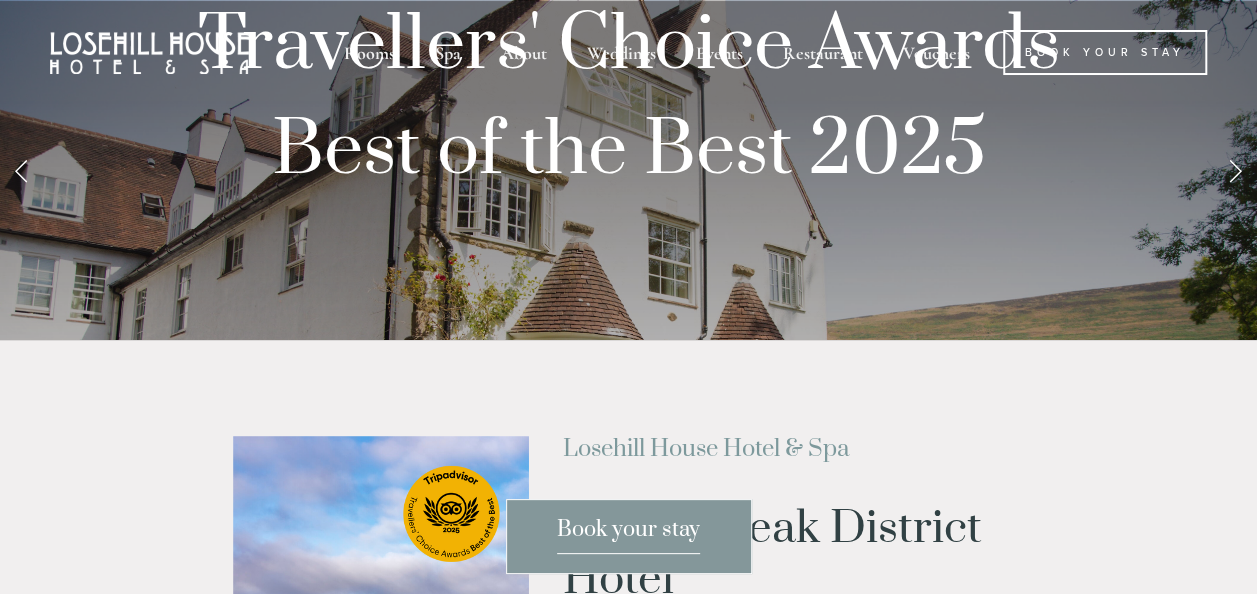 click at bounding box center (1235, 170) 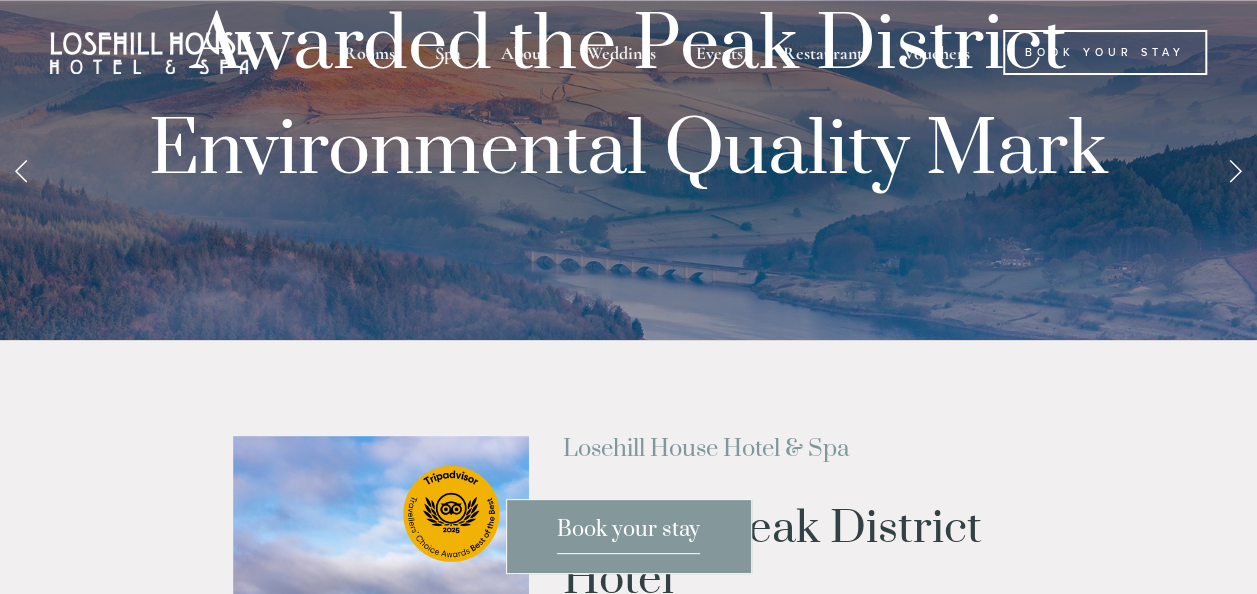 click at bounding box center [1235, 170] 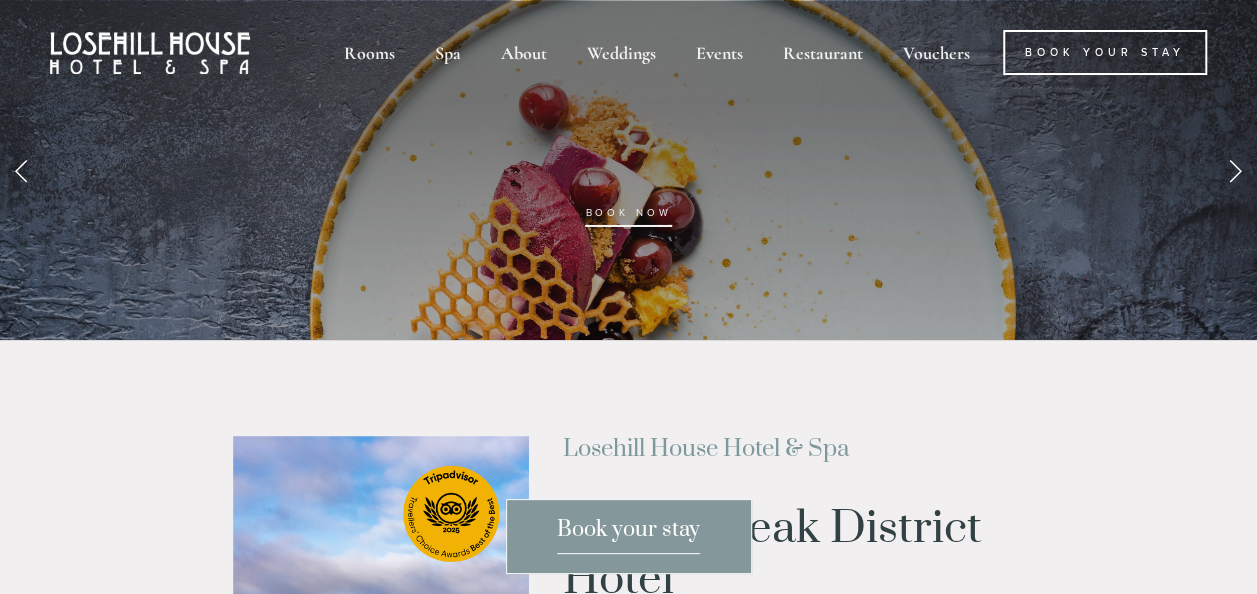 click at bounding box center [1235, 170] 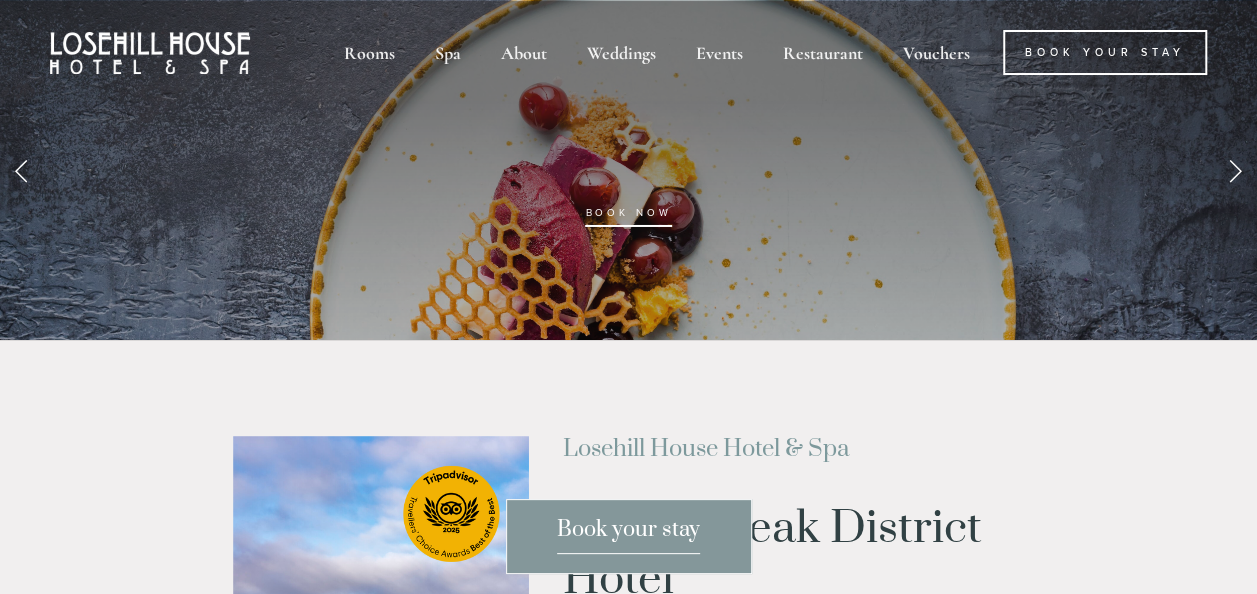 click at bounding box center [1235, 170] 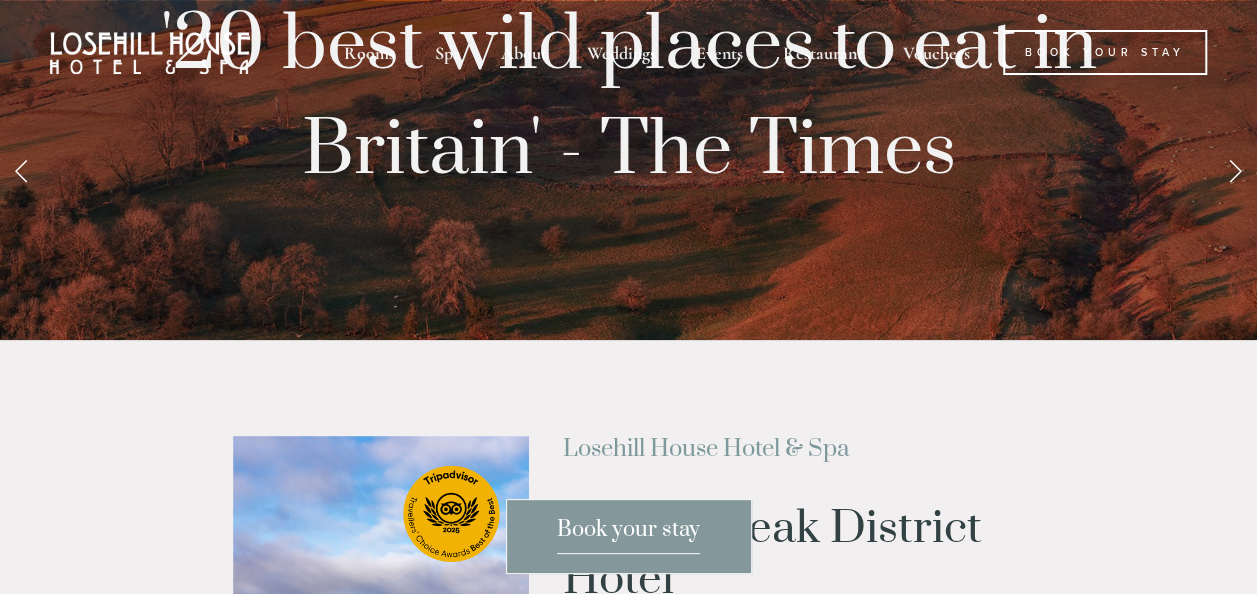 click at bounding box center [1235, 170] 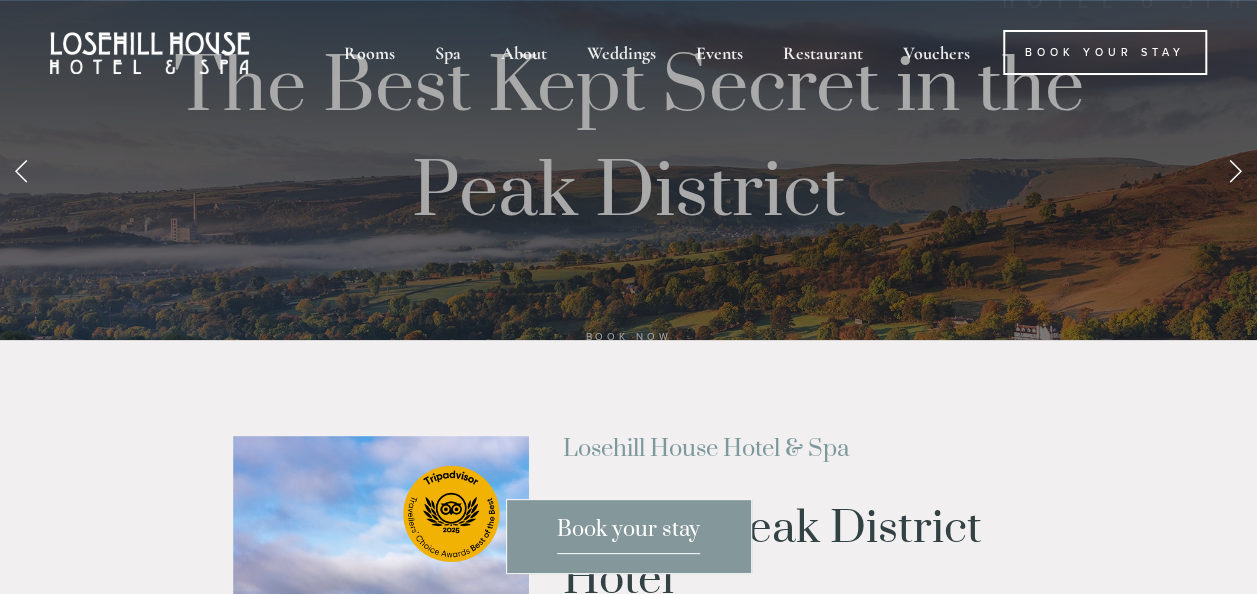 click at bounding box center (1235, 170) 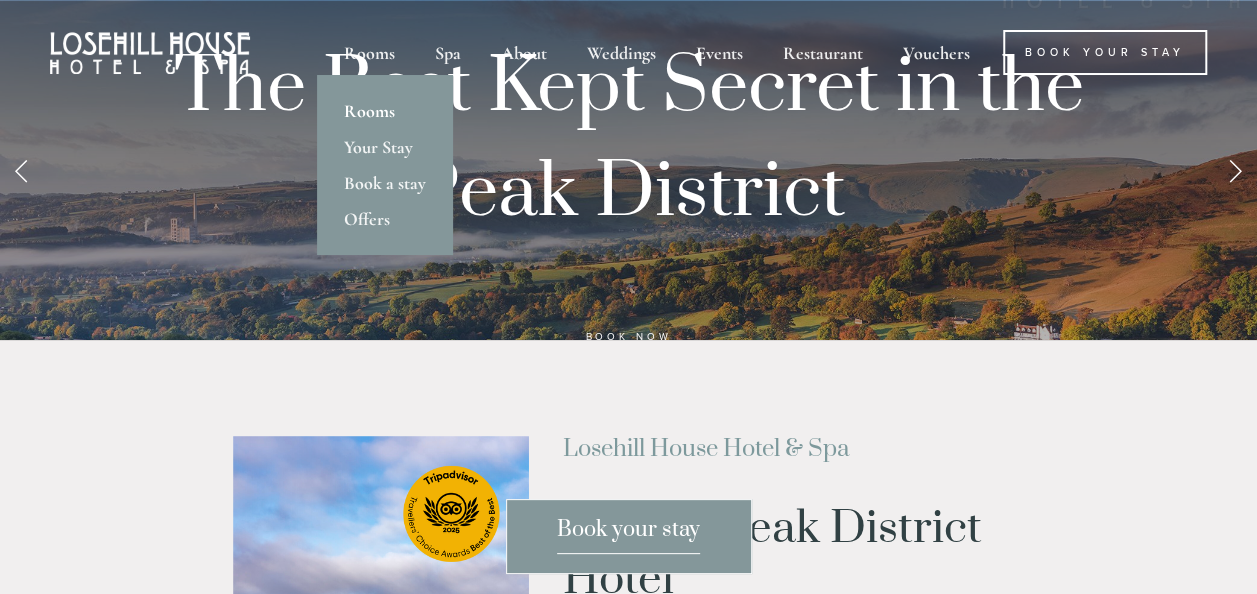 click on "Rooms" at bounding box center [385, 111] 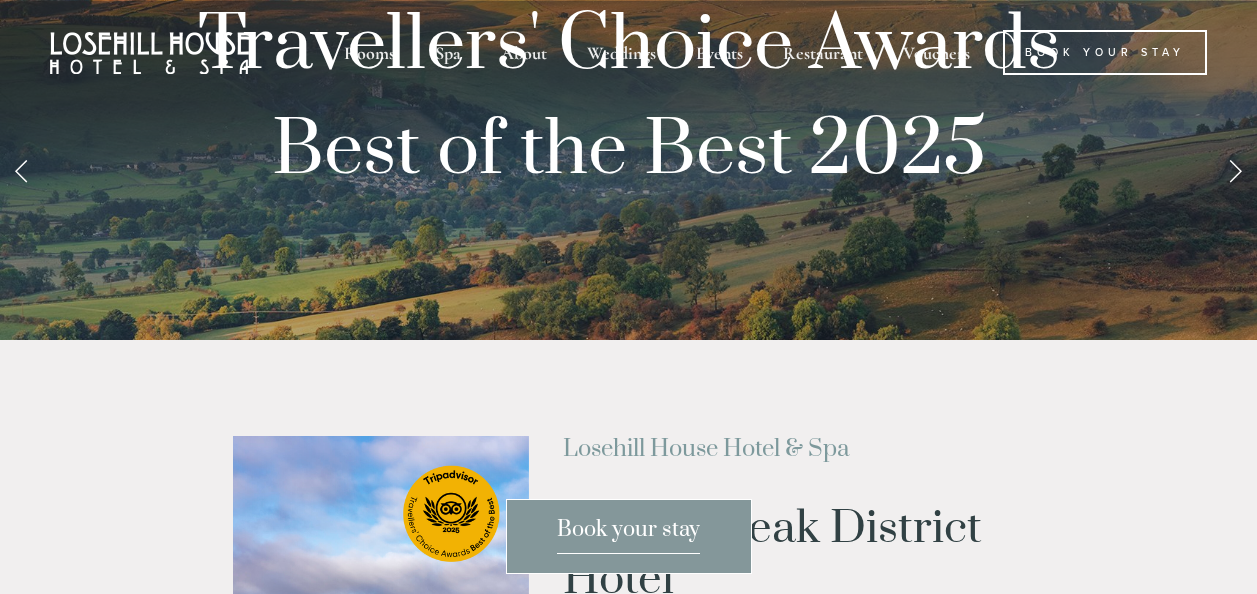 scroll, scrollTop: 0, scrollLeft: 0, axis: both 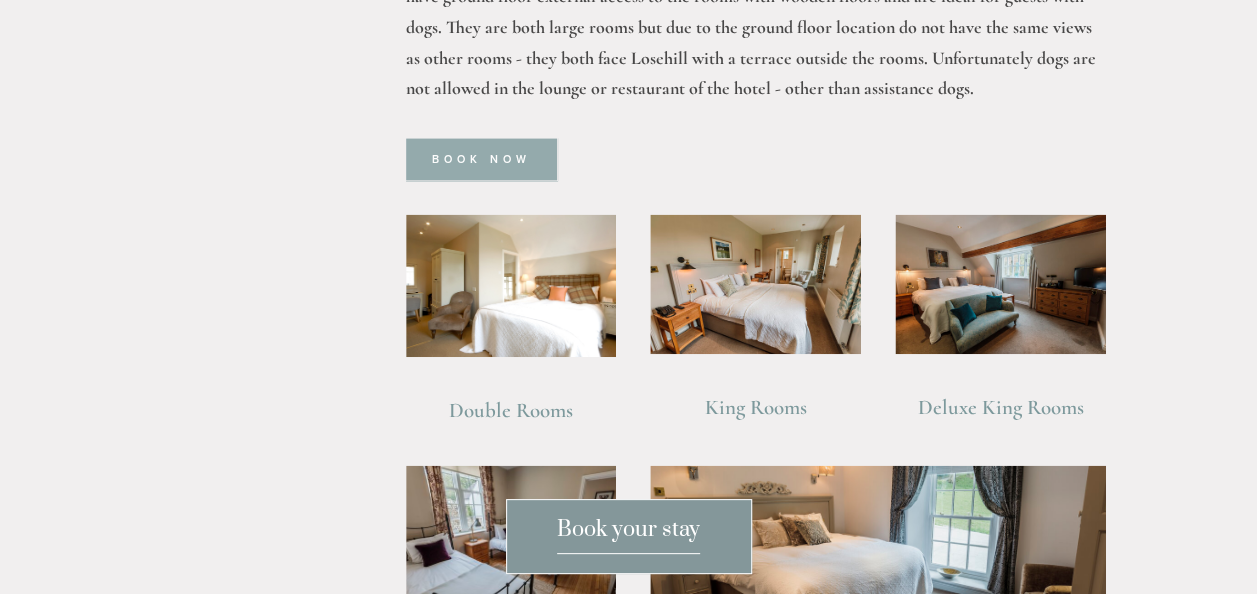 click on "Book Now" at bounding box center [481, 159] 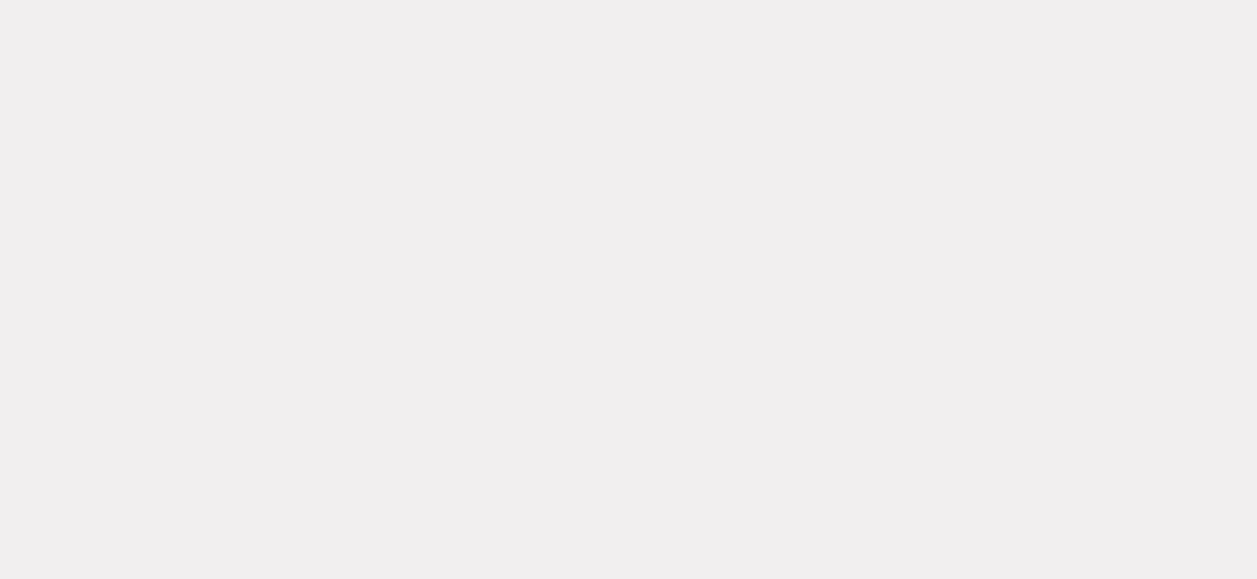 scroll, scrollTop: 600, scrollLeft: 0, axis: vertical 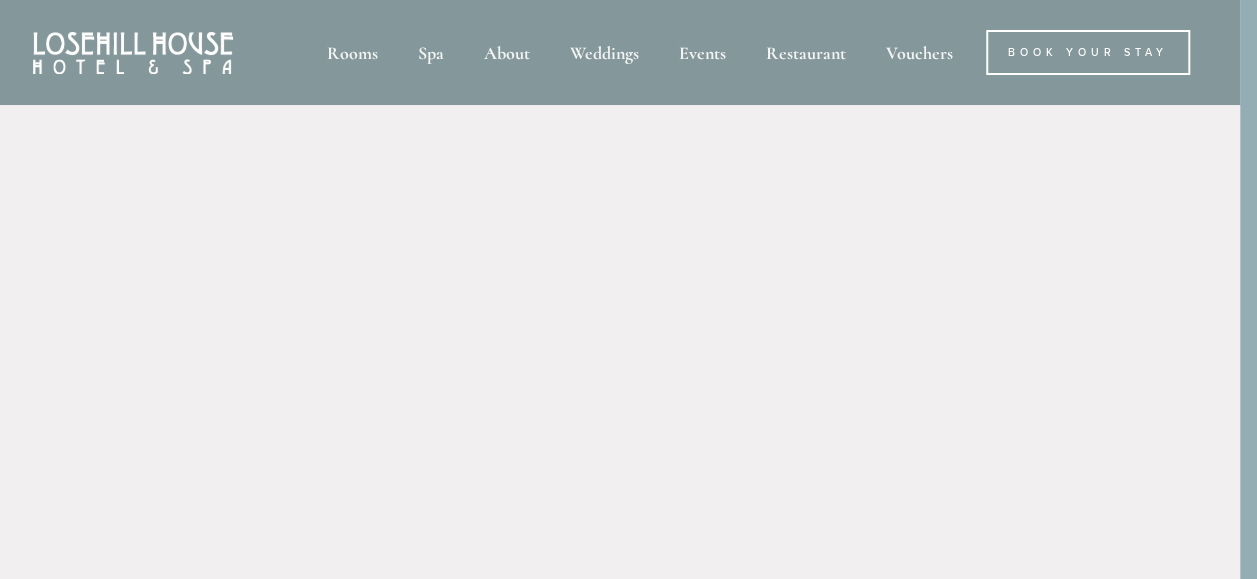 click at bounding box center (133, 53) 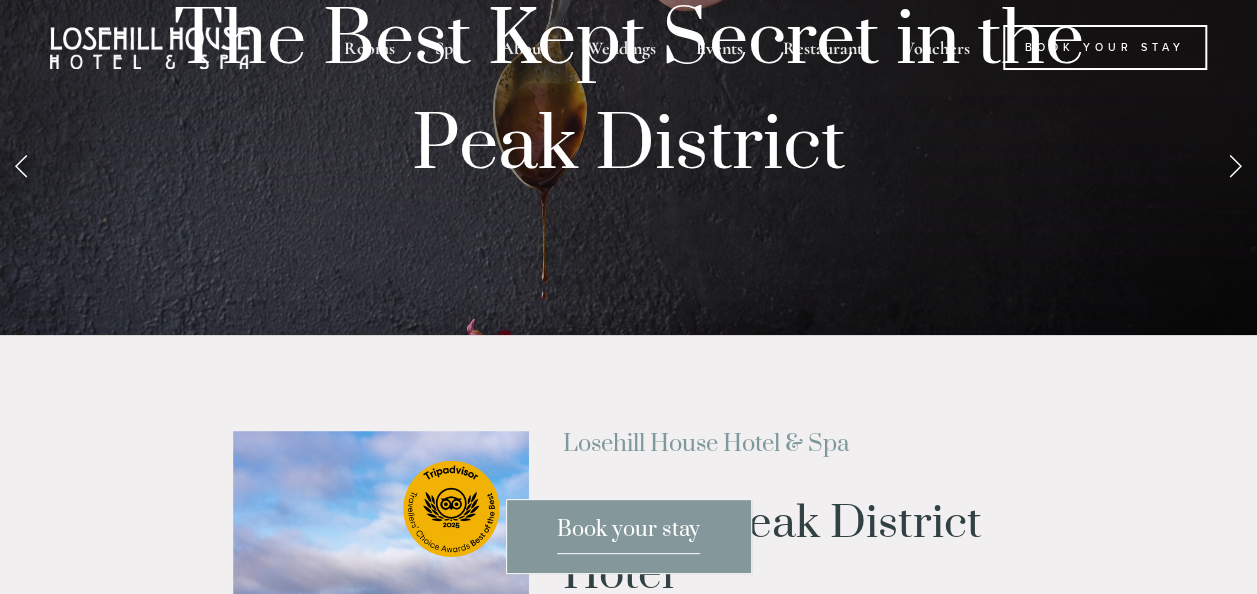 scroll, scrollTop: 0, scrollLeft: 0, axis: both 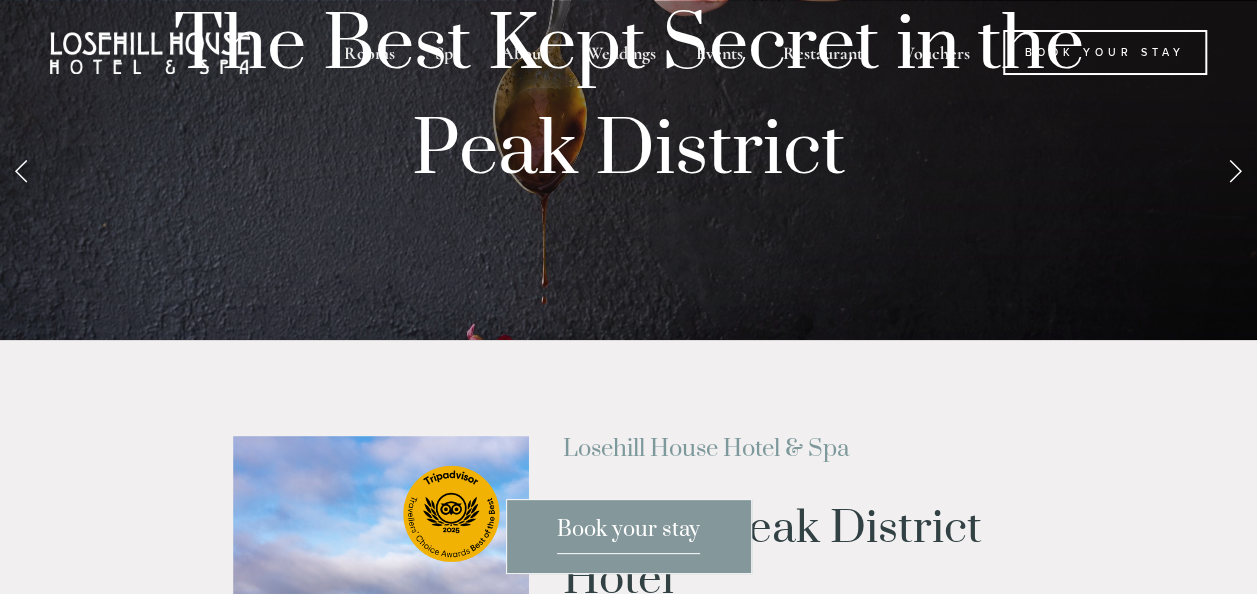 click at bounding box center (1235, 170) 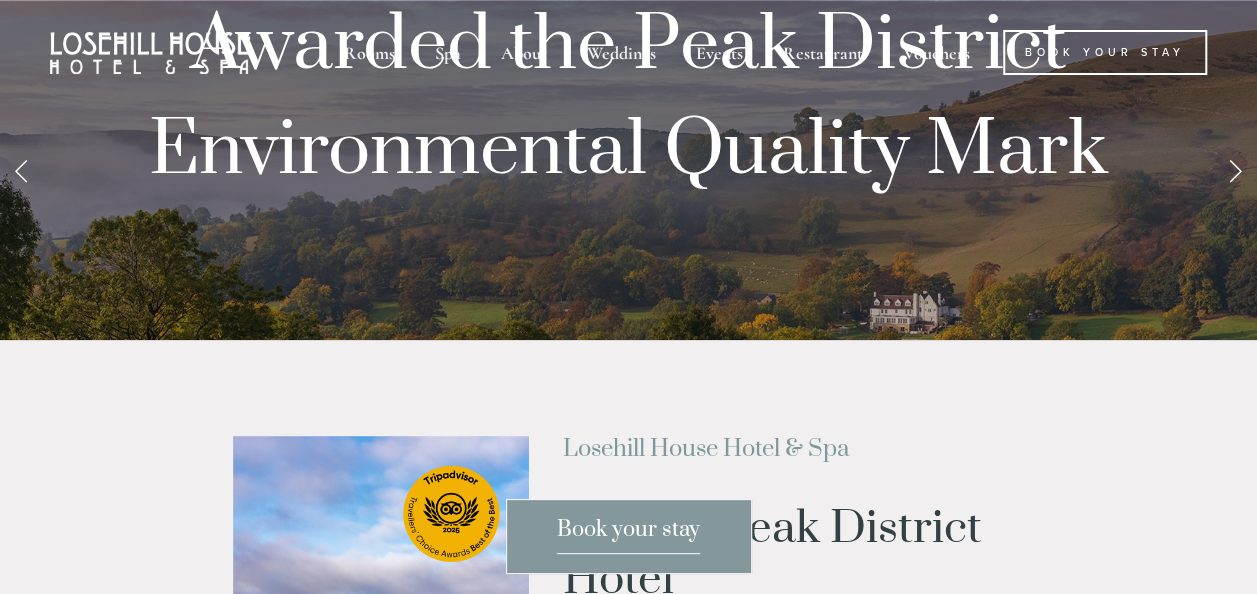 click at bounding box center (1235, 170) 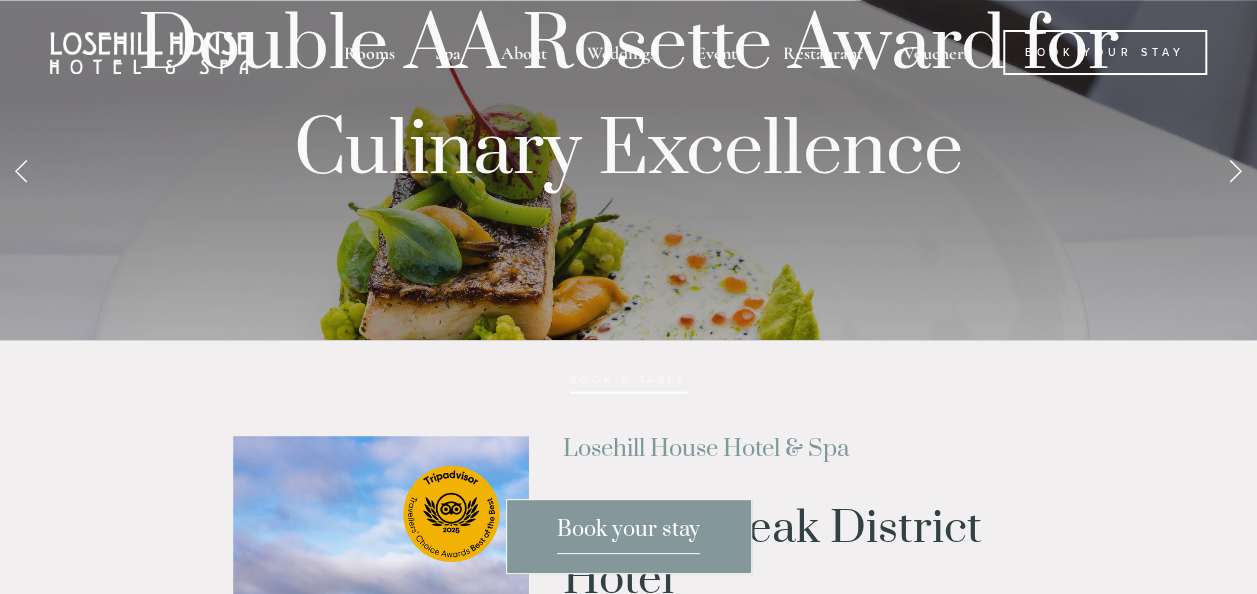 click at bounding box center [1235, 170] 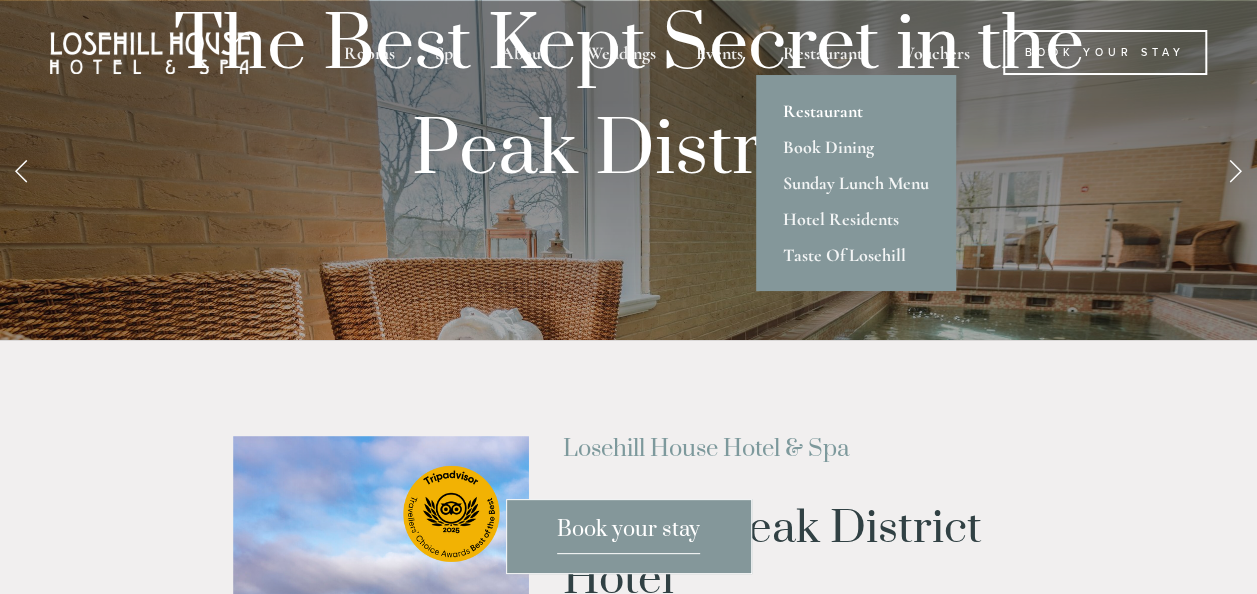 click on "Restaurant" at bounding box center (856, 111) 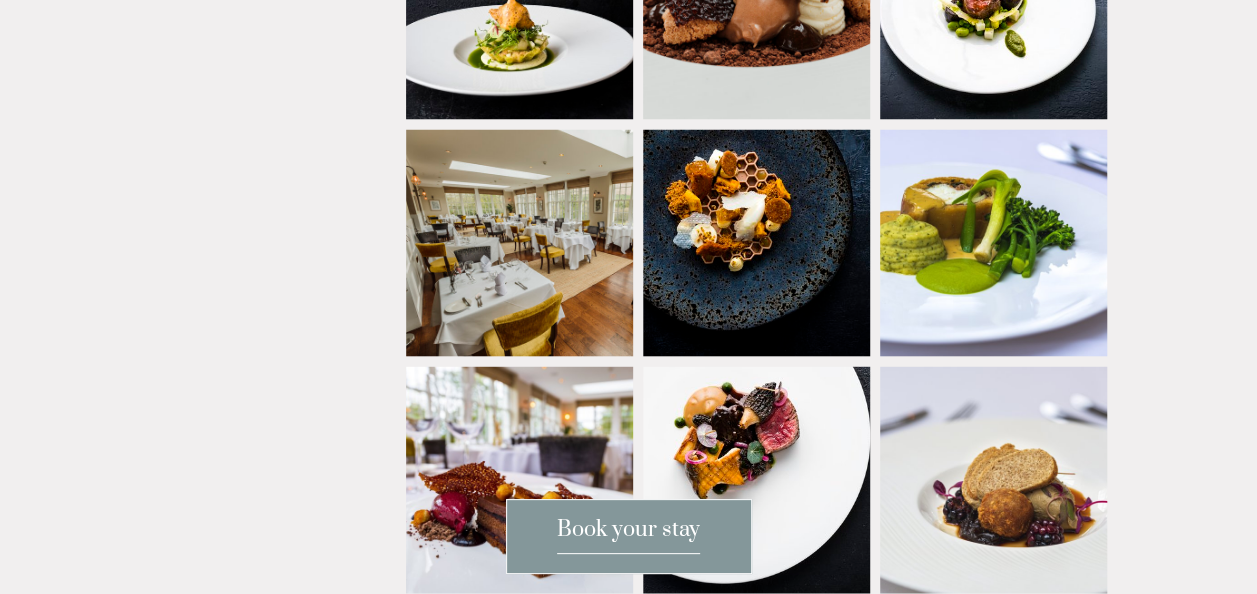 scroll, scrollTop: 1960, scrollLeft: 0, axis: vertical 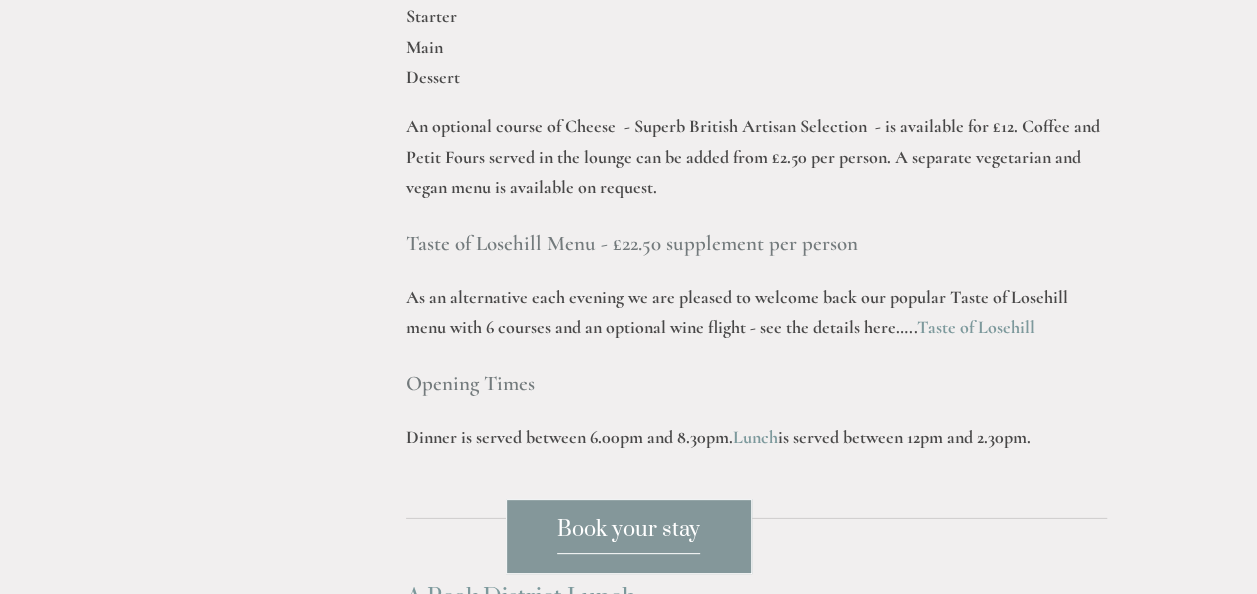 click on "Taste of Losehill" at bounding box center (976, 327) 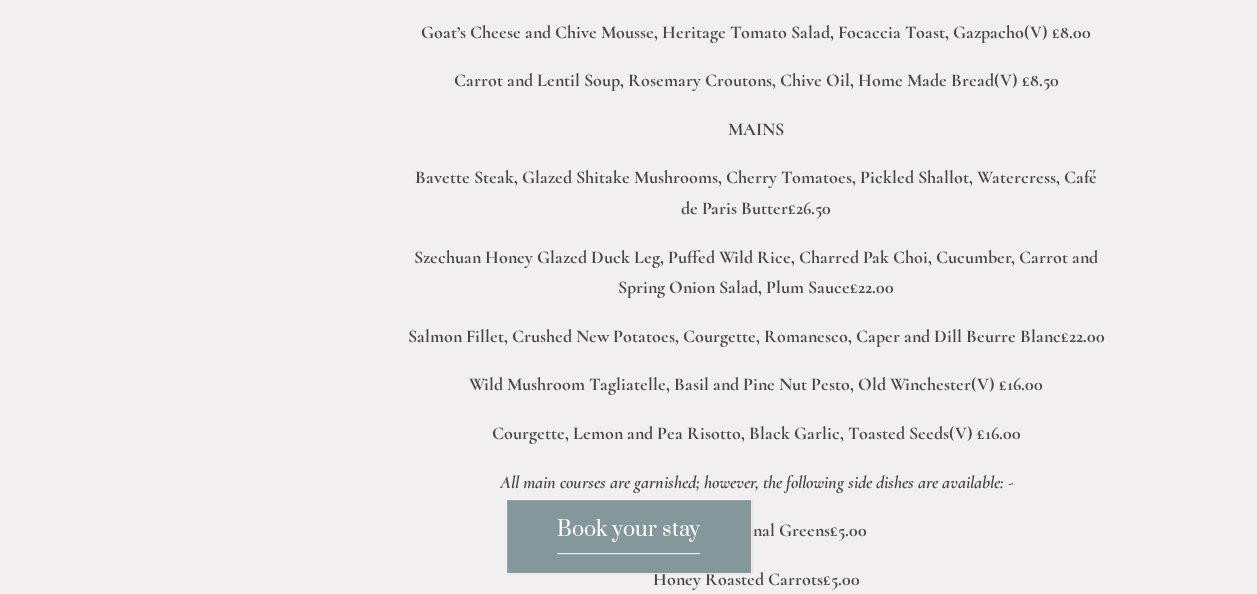 scroll, scrollTop: 3760, scrollLeft: 0, axis: vertical 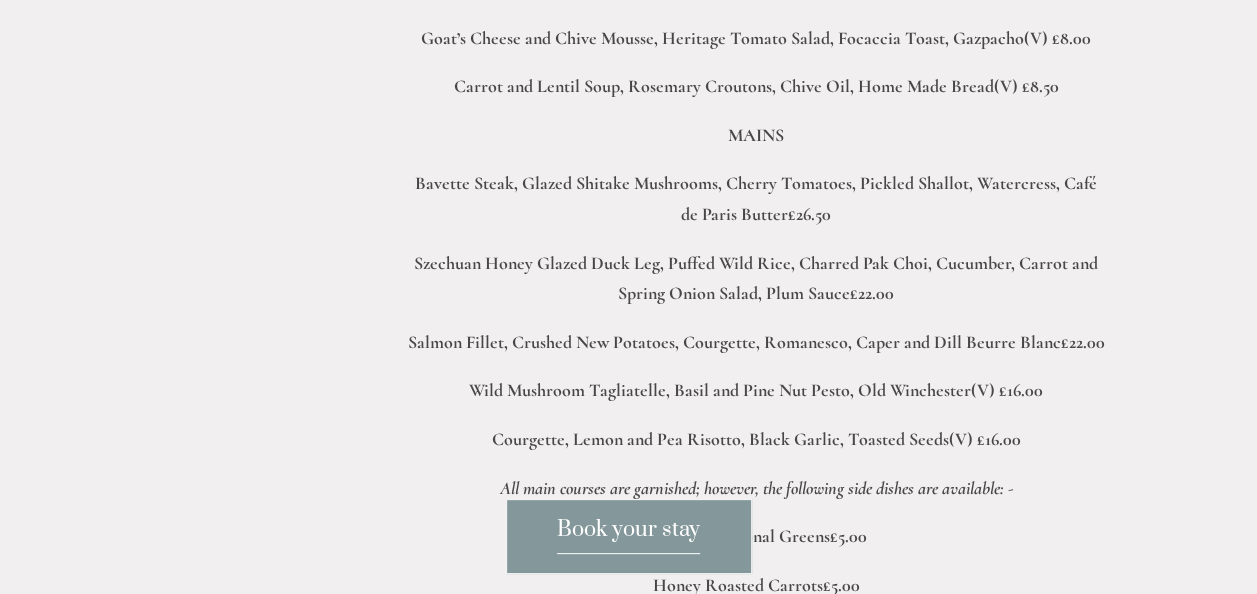 click on "A Peak District Lunch The Grafene Restaurant must be one of the finest locations to enjoy a beautiful Peak District lunch experience. With panoramic views on three sides the restaurant is in a breath taking location.  LUNCH MENU      Homemade Bread and Butter £4.50 STARTERS Ham Hock Terrine, Ham   and Cheddar Croquette, Piccalilli Purée, Bacon Mayonnaise  £8.50 Salmon and Nori Roulade, Horseradish Cream,   Radish, Sorrel, Croutons  £8.50 Goat’s Cheese and Chive Mousse, Heritage Tomato Salad, Focaccia Toast, Gazpacho  (V) £8.00 Carrot and Lentil Soup, Rosemary Croutons, Chive Oil, Home Made Bread  (V) £8.50 MAINS Bavette Steak, Glazed Shitake Mushrooms, Cherry Tomatoes, Pickled Shallot, Watercress, Café de Paris Butter  £26.50 Szechuan Honey Glazed Duck Leg, Puffed Wild Rice, Charred Pak Choi, Cucumber, Carrot and Spring Onion Salad, Plum Sauce  £22.00 Salmon Fillet, Crushed New Potatoes, Courgette, Romanesco, Caper and Dill Beurre Blanc  £22.00 (V) £16.00 (V) £16.00 £5.00 £5.00 £5.00" at bounding box center [756, 401] 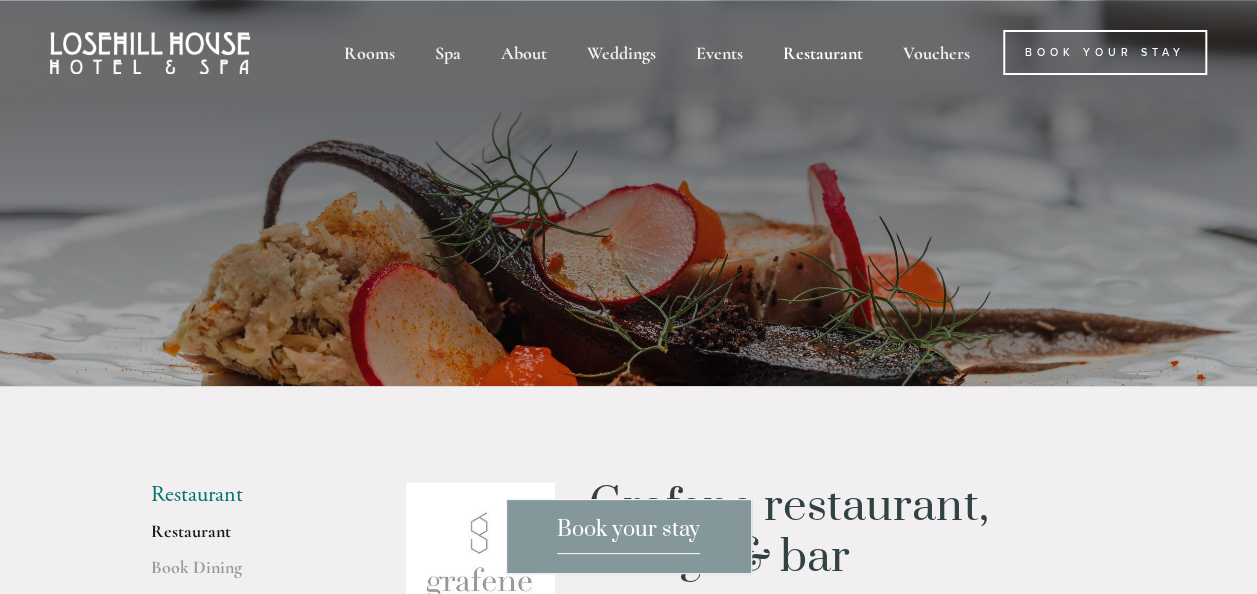 scroll, scrollTop: 0, scrollLeft: 0, axis: both 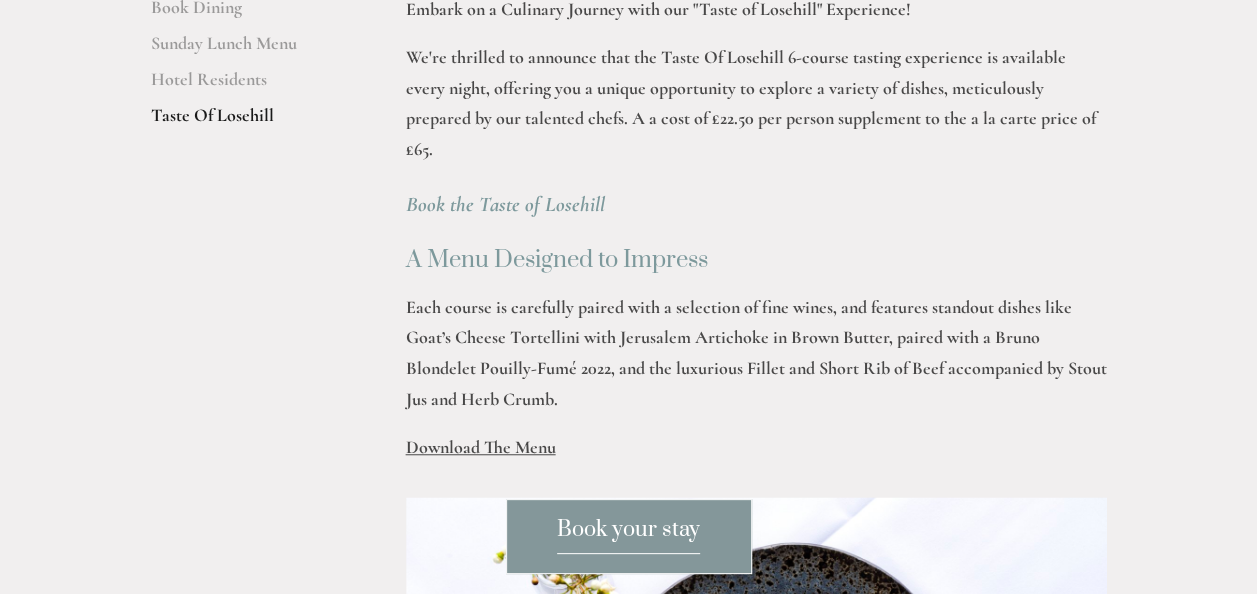 click on "Download The Menu" at bounding box center [481, 447] 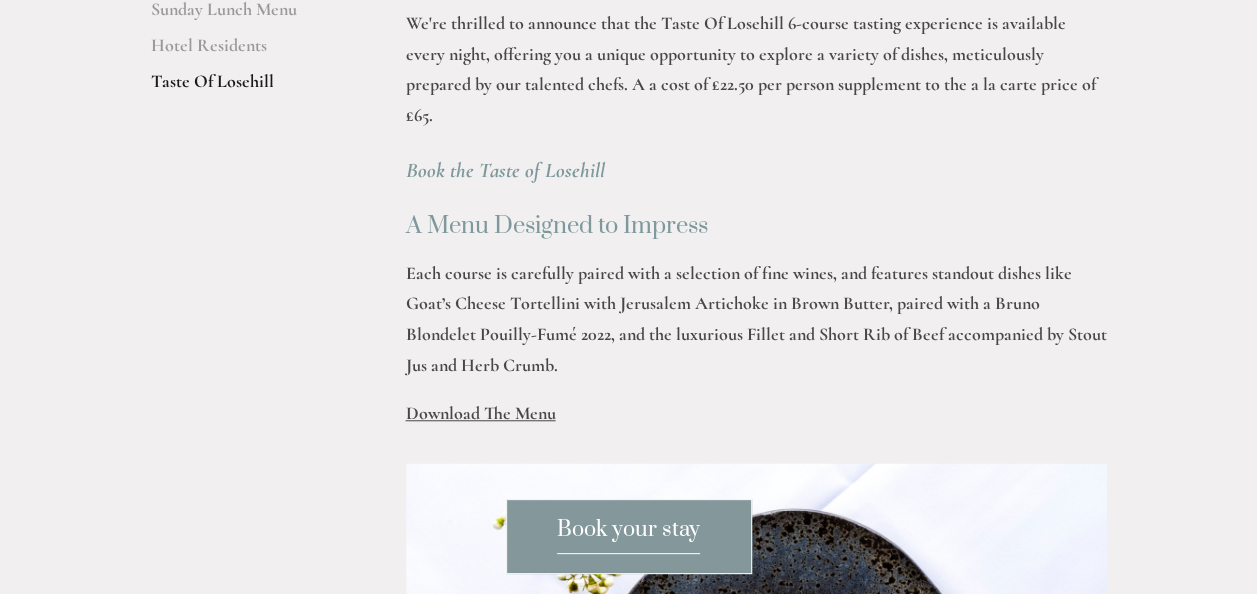 scroll, scrollTop: 600, scrollLeft: 0, axis: vertical 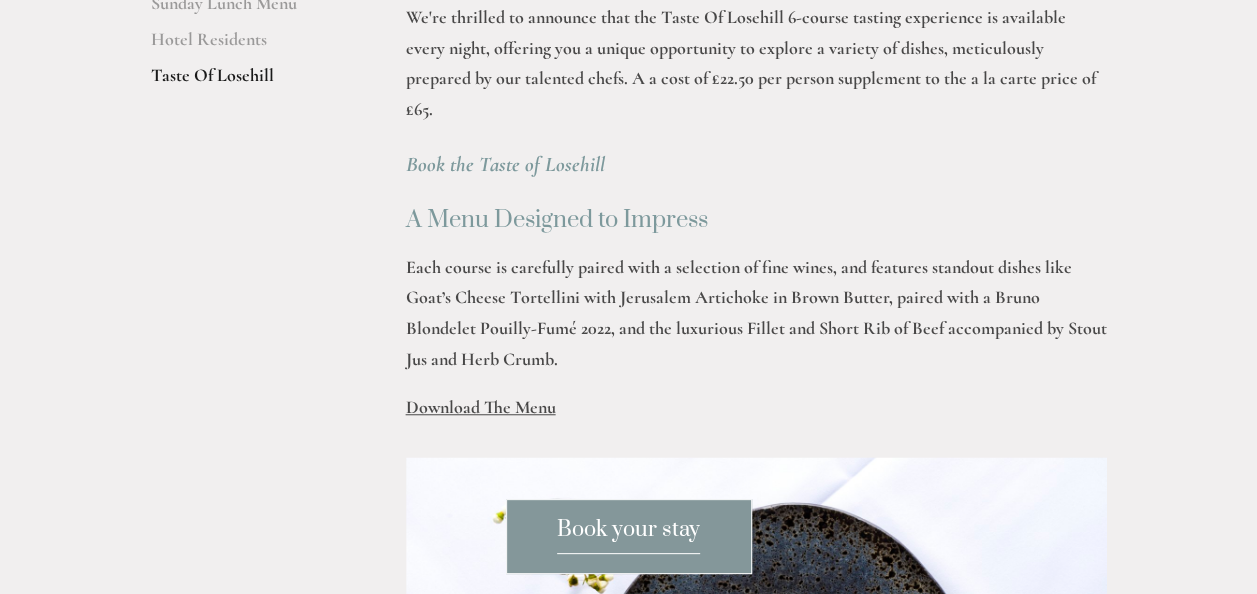 drag, startPoint x: 505, startPoint y: 382, endPoint x: 461, endPoint y: 356, distance: 51.10773 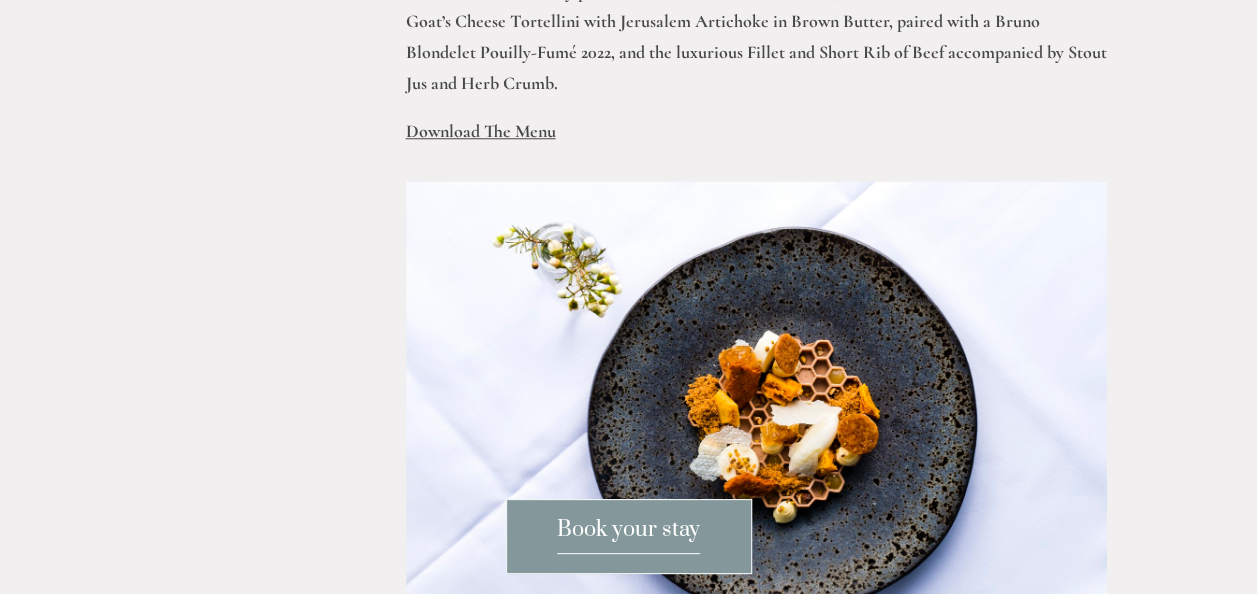 scroll, scrollTop: 680, scrollLeft: 0, axis: vertical 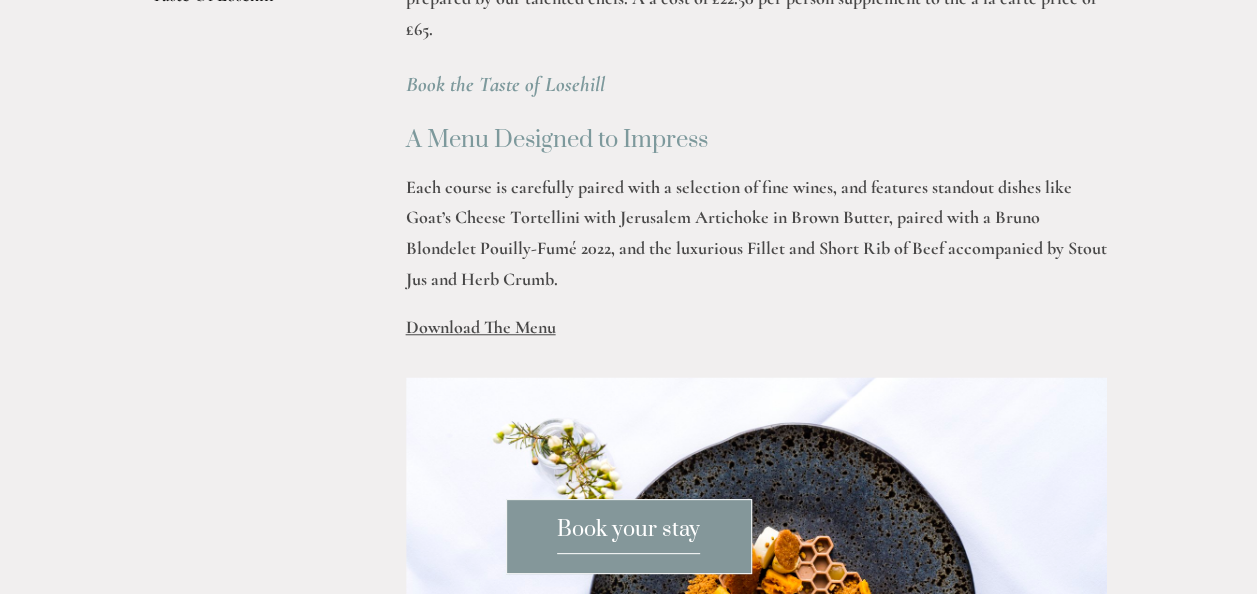 click on "Download The Menu" at bounding box center (481, 327) 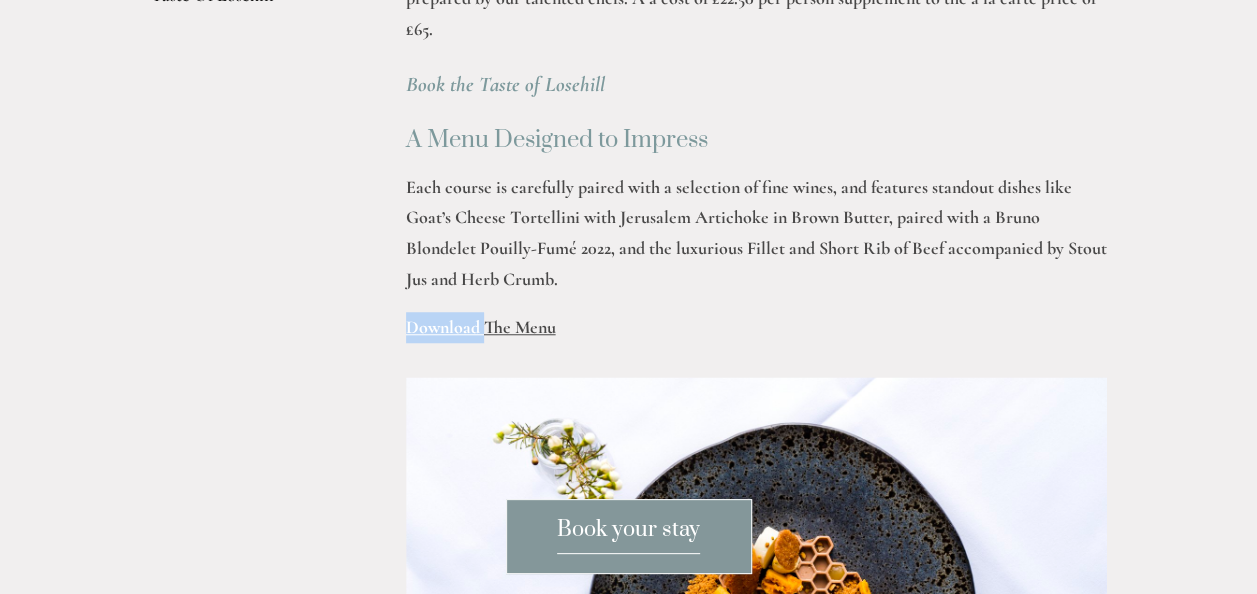 click on "Download The Menu" at bounding box center [481, 327] 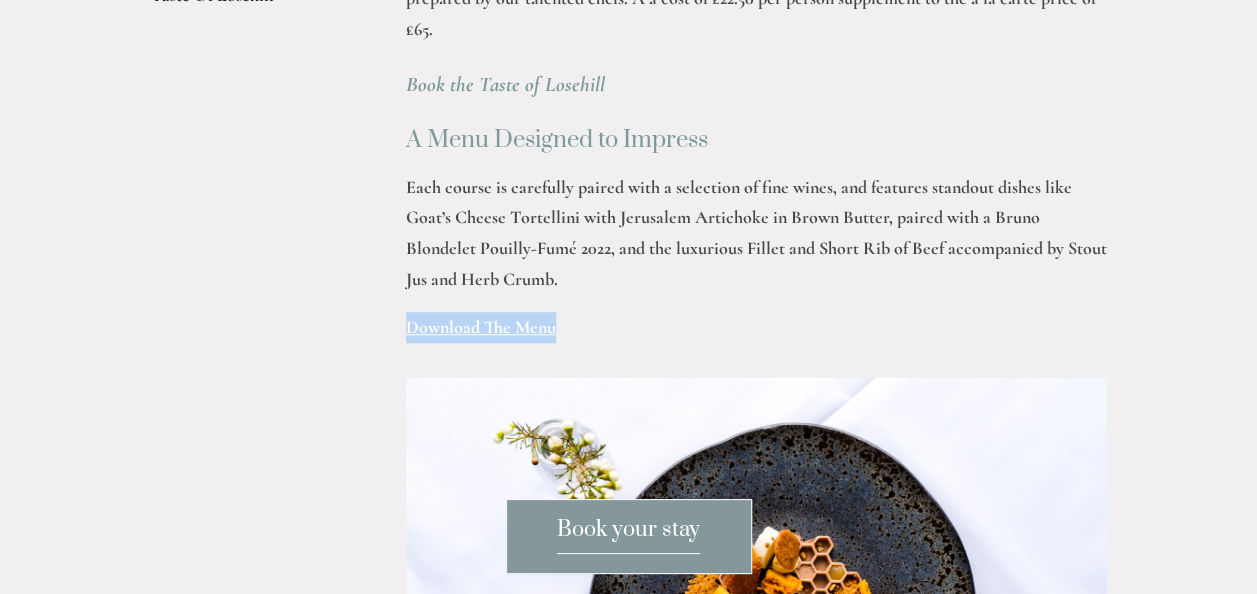 click on "Download The Menu" at bounding box center [481, 327] 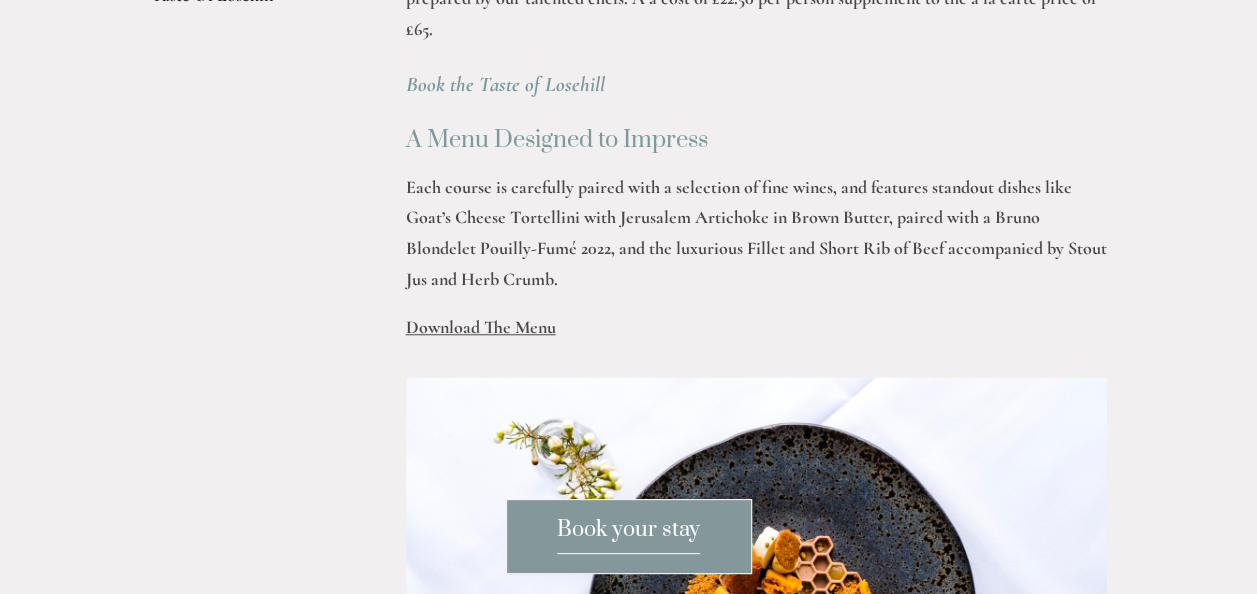 drag, startPoint x: 455, startPoint y: 295, endPoint x: 840, endPoint y: 245, distance: 388.2332 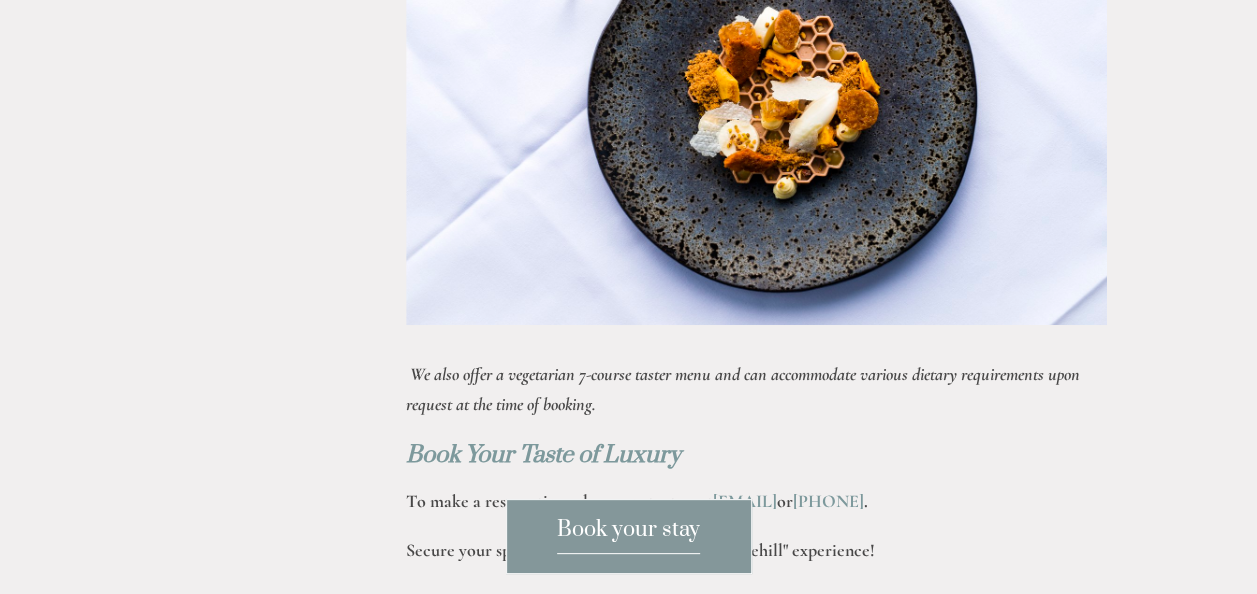 scroll, scrollTop: 1240, scrollLeft: 0, axis: vertical 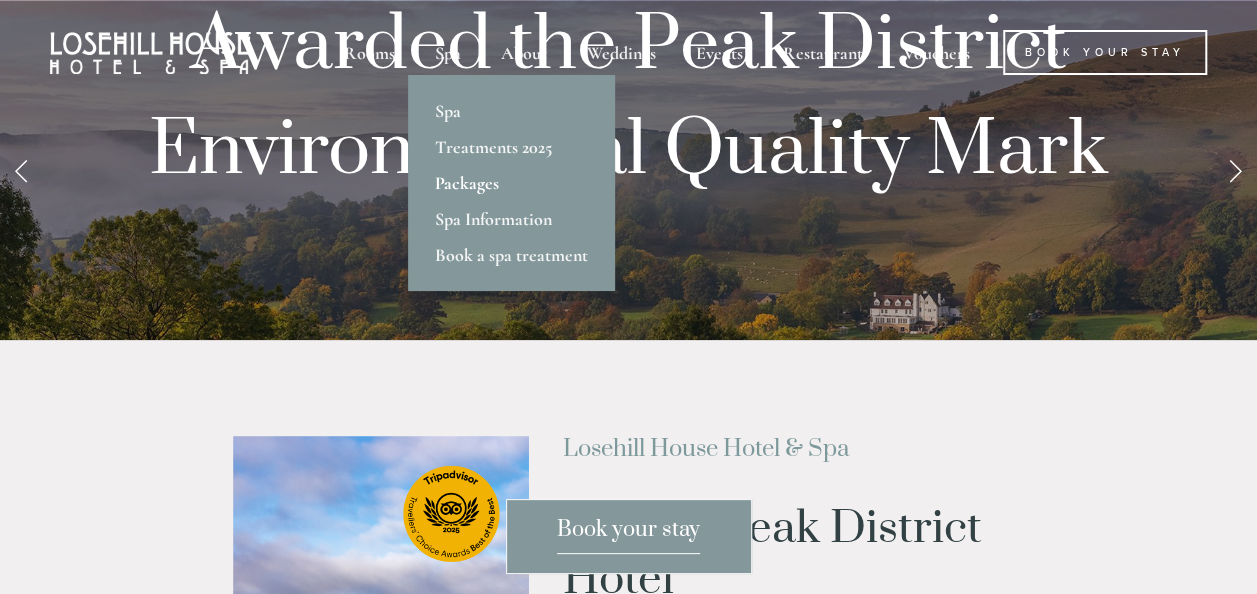 click on "Packages" at bounding box center [511, 183] 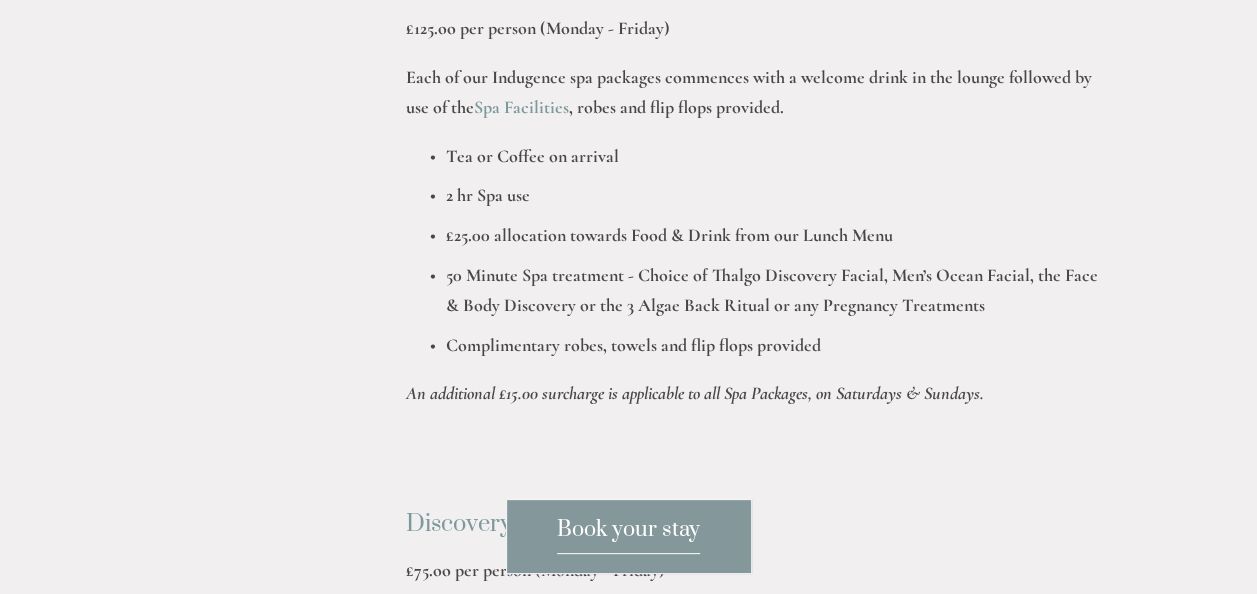 scroll, scrollTop: 1040, scrollLeft: 0, axis: vertical 